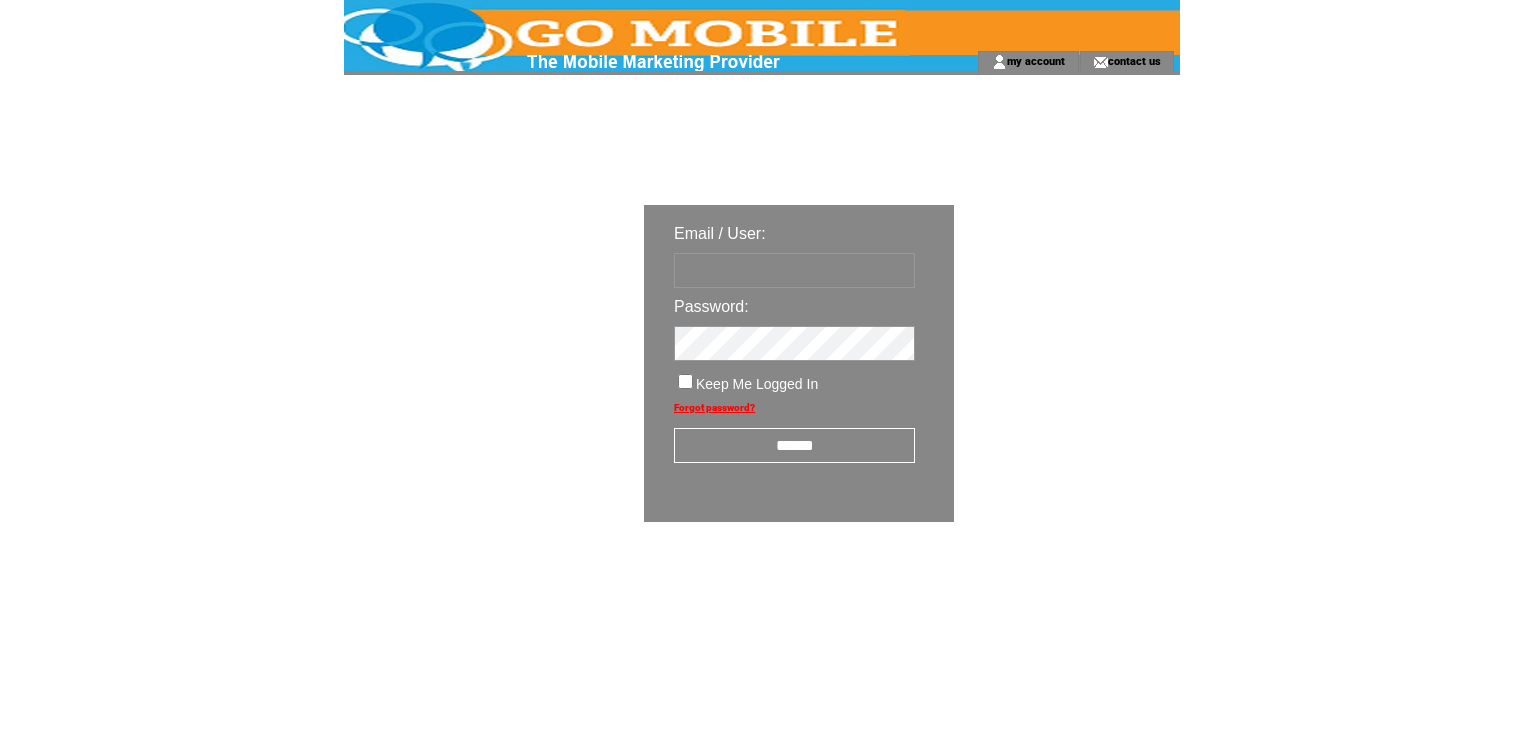 scroll, scrollTop: 0, scrollLeft: 0, axis: both 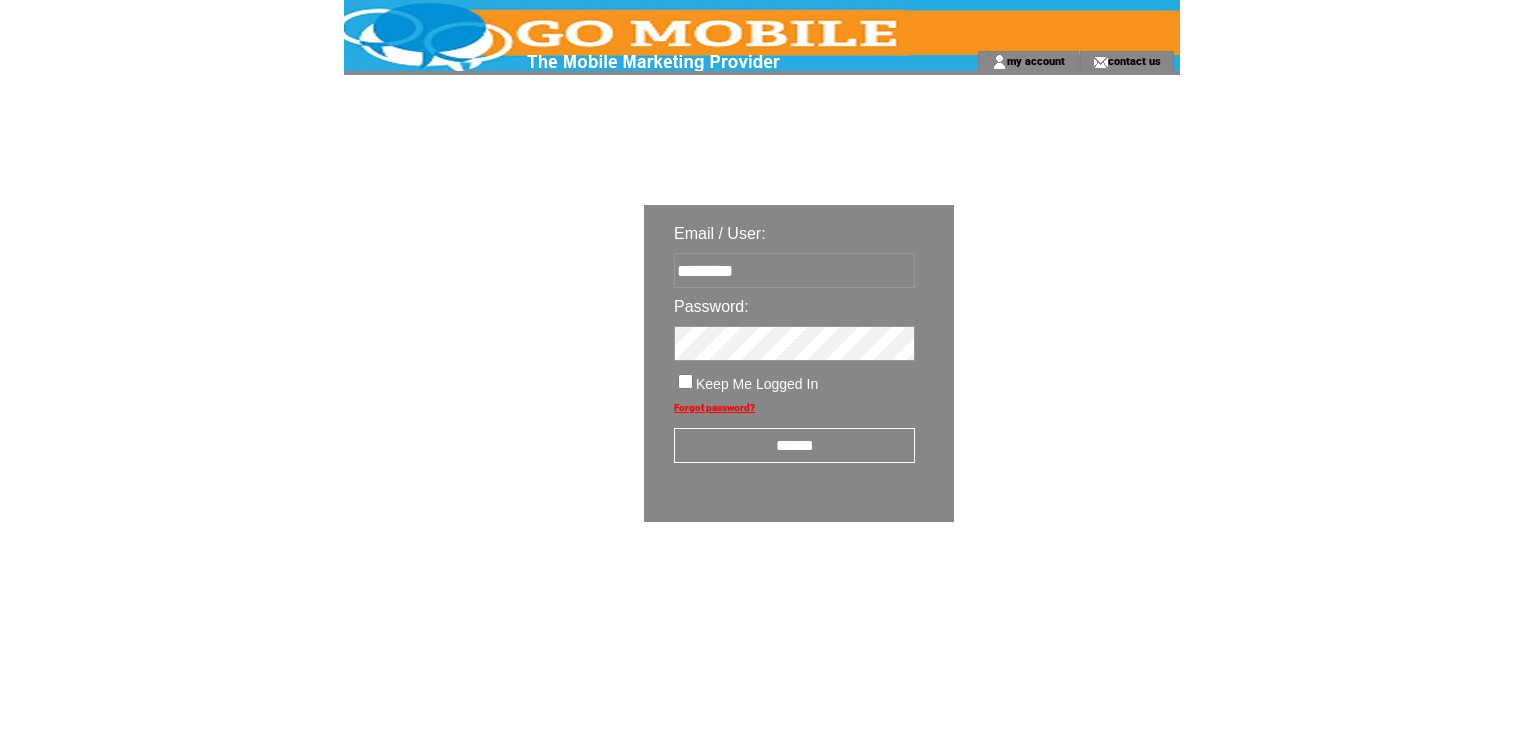 click on "******" at bounding box center (794, 445) 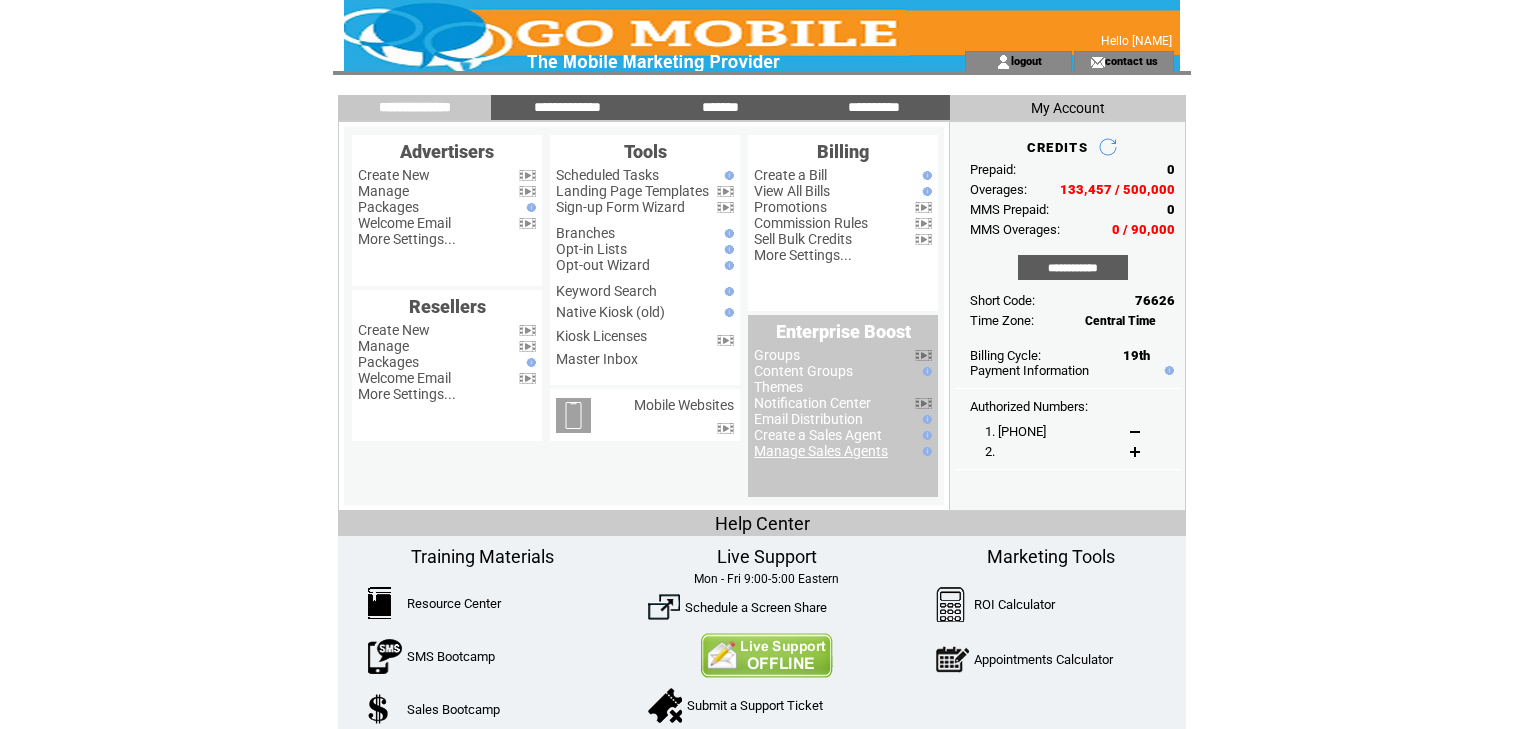 scroll, scrollTop: 0, scrollLeft: 0, axis: both 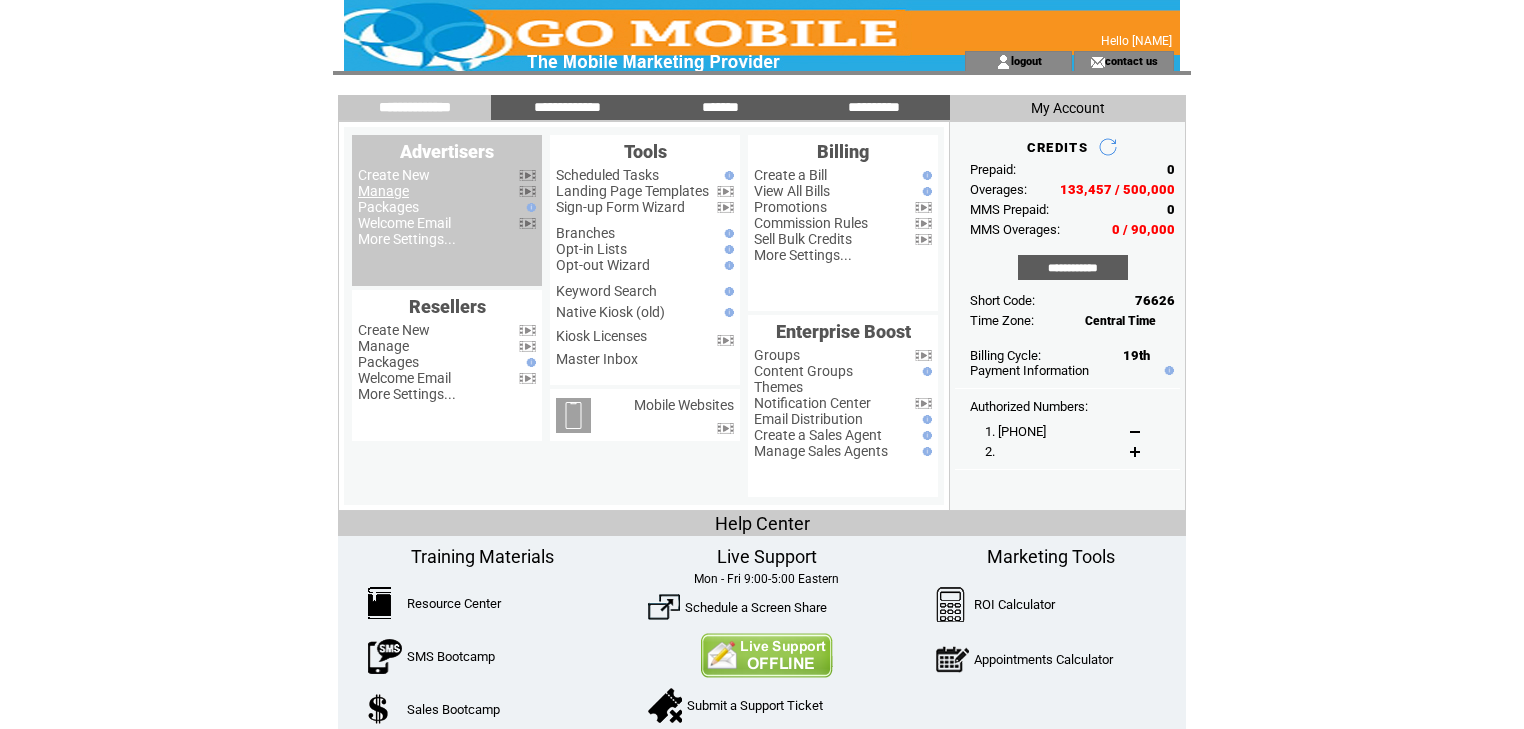 click on "Manage" at bounding box center (383, 191) 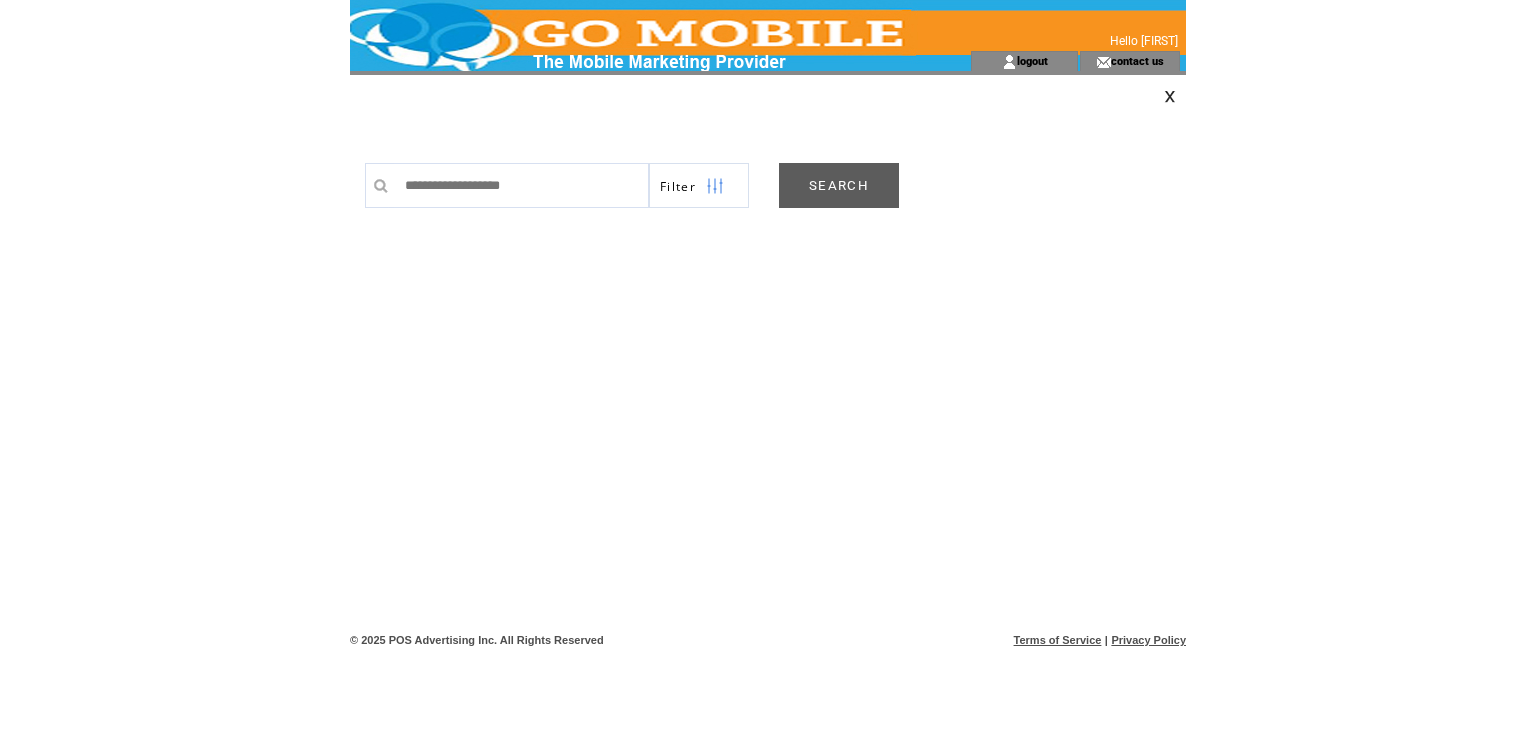 scroll, scrollTop: 0, scrollLeft: 0, axis: both 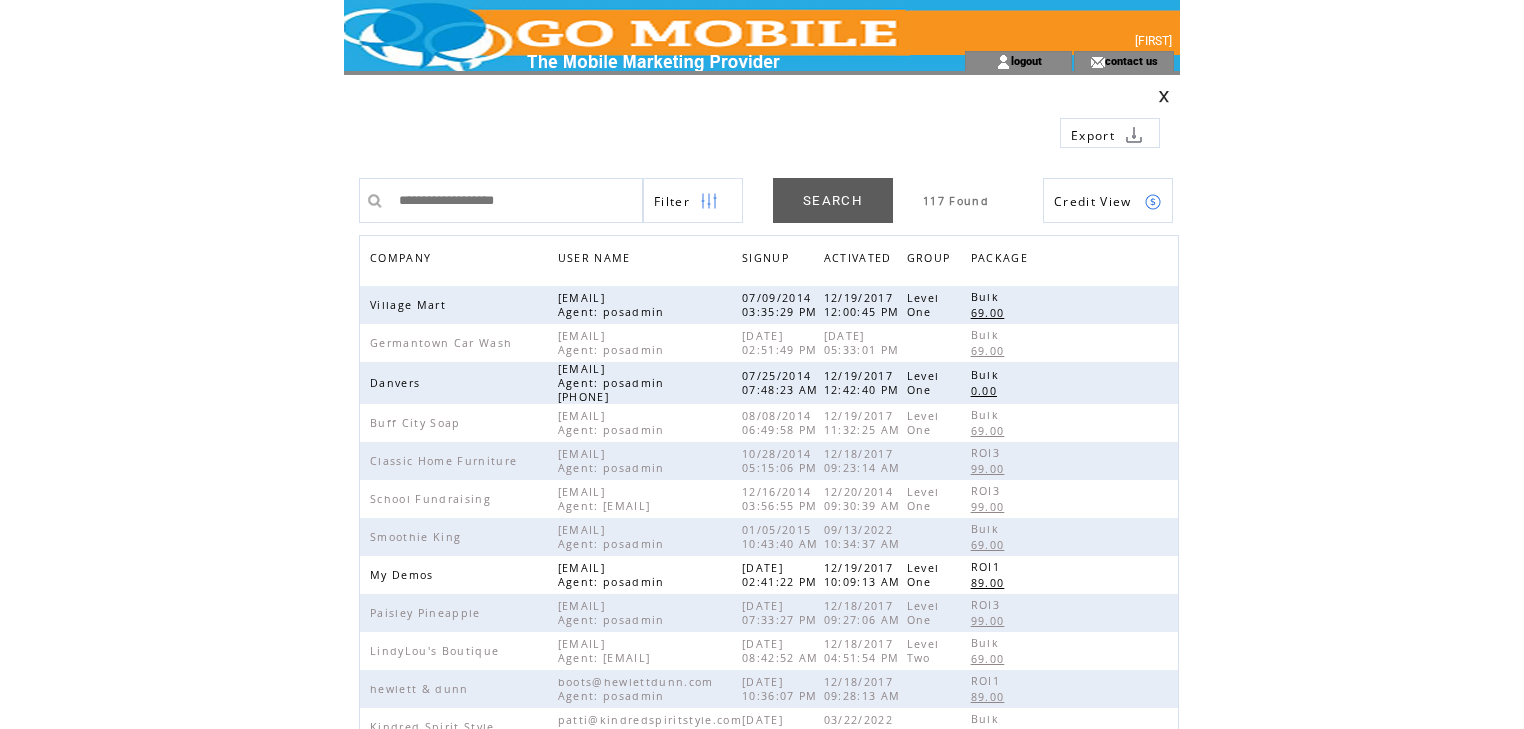 click on "COMPANY" at bounding box center [403, 260] 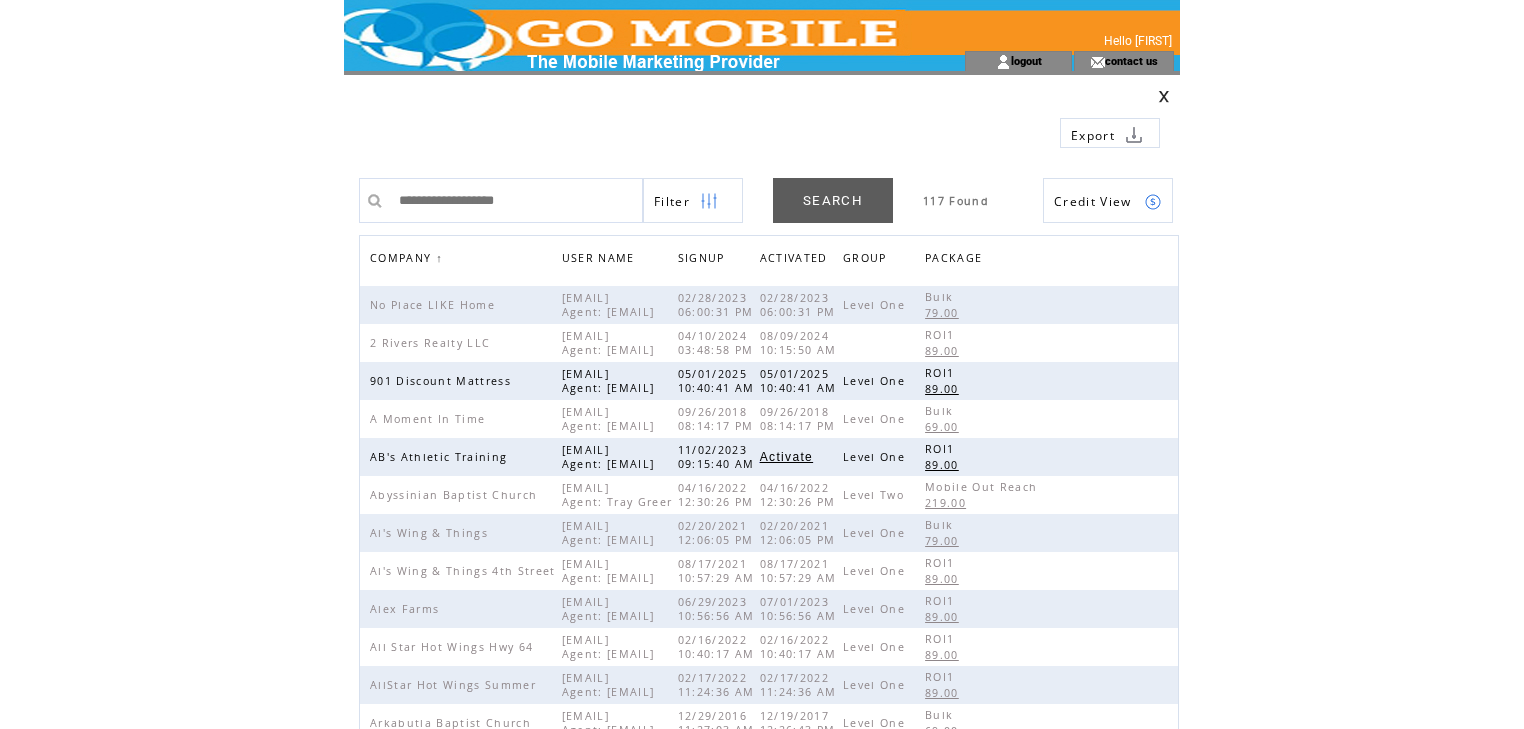 scroll, scrollTop: 0, scrollLeft: 0, axis: both 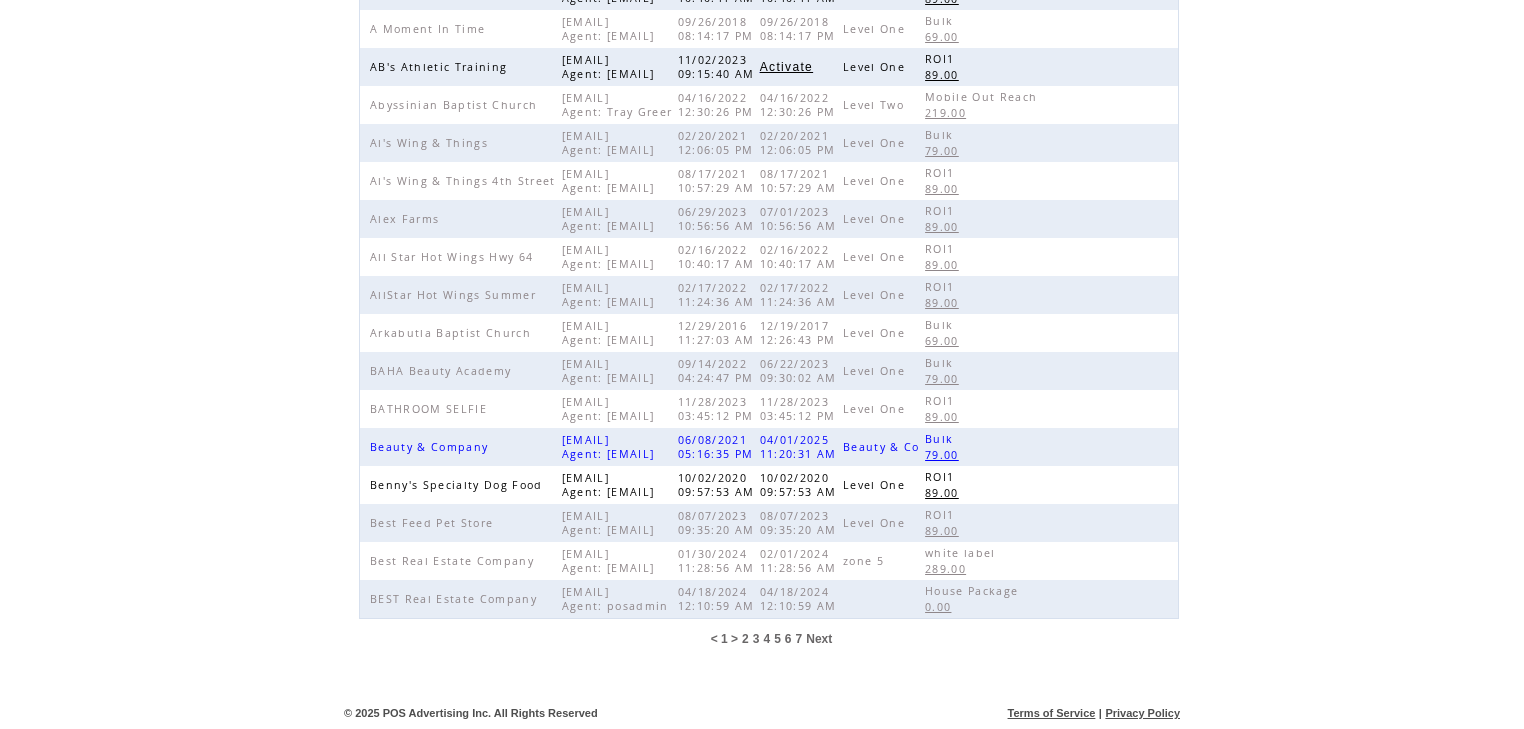 click on "2" at bounding box center [745, 639] 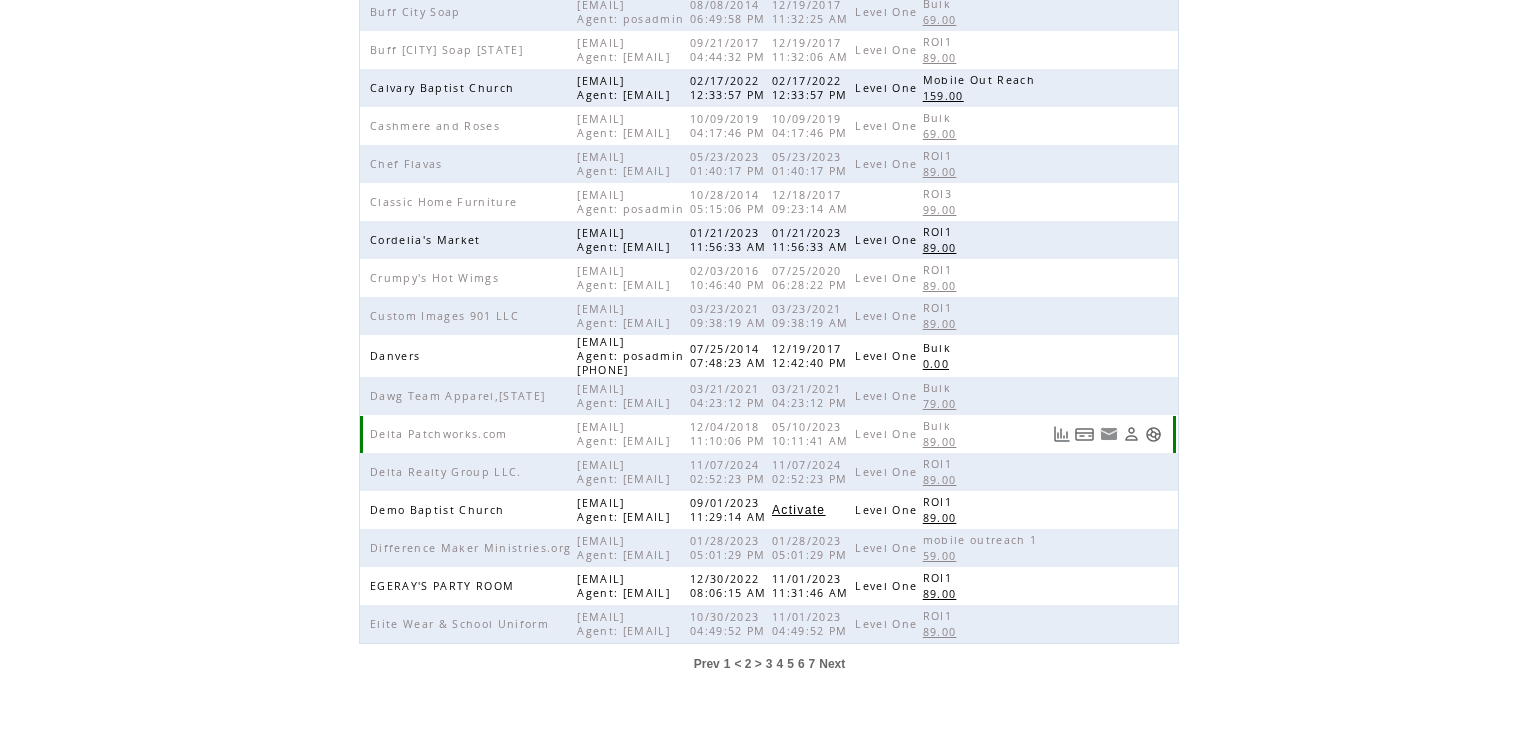 scroll, scrollTop: 400, scrollLeft: 0, axis: vertical 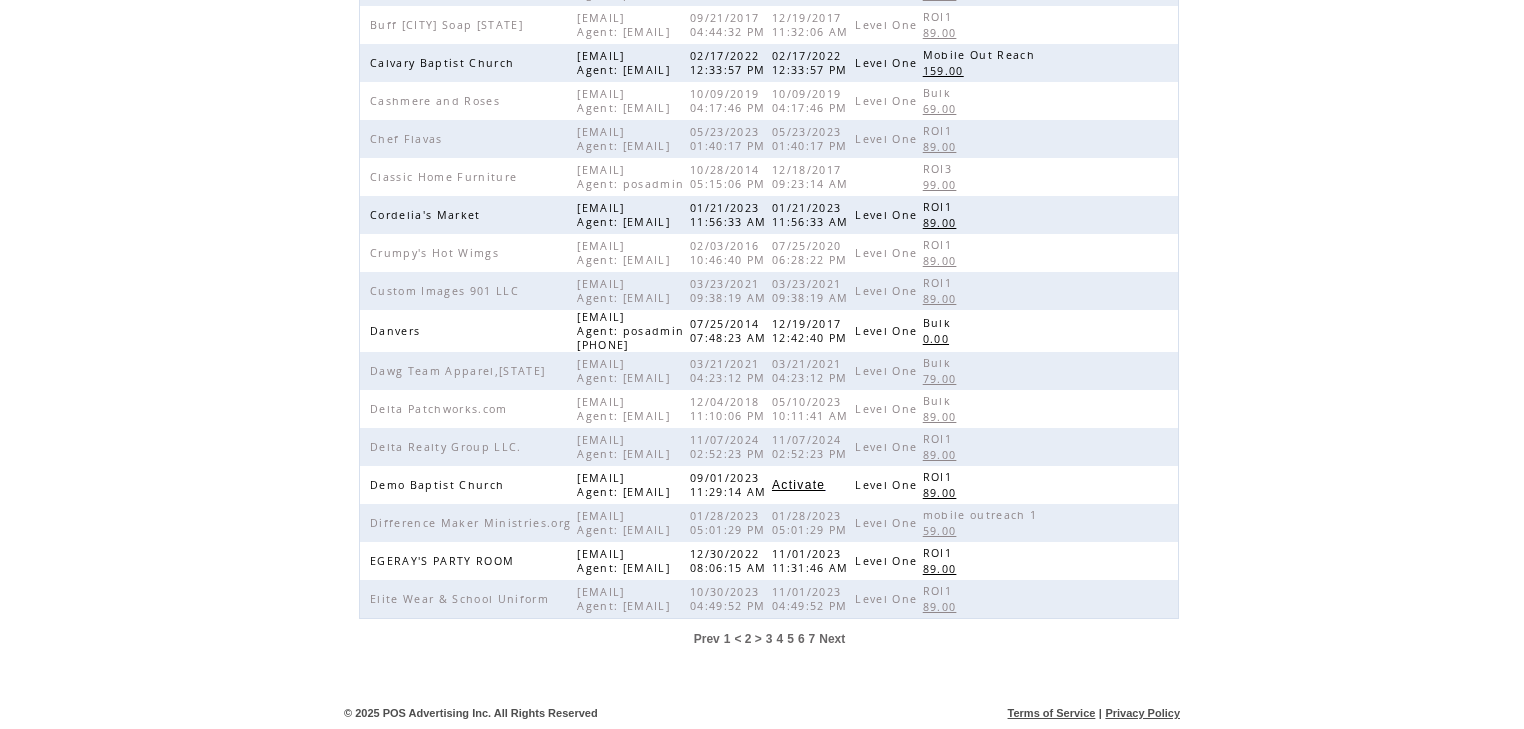 click on "3" at bounding box center [769, 639] 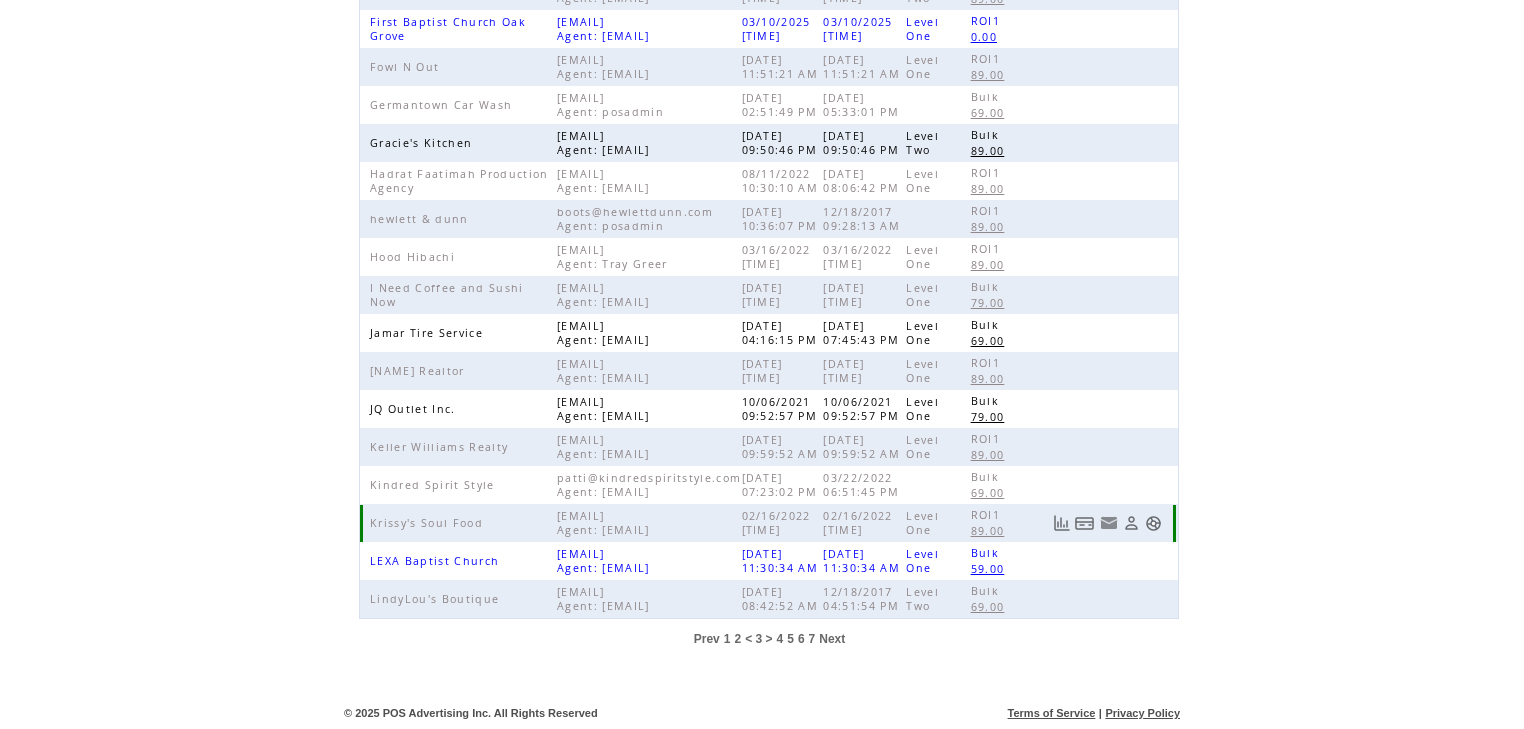 scroll, scrollTop: 468, scrollLeft: 0, axis: vertical 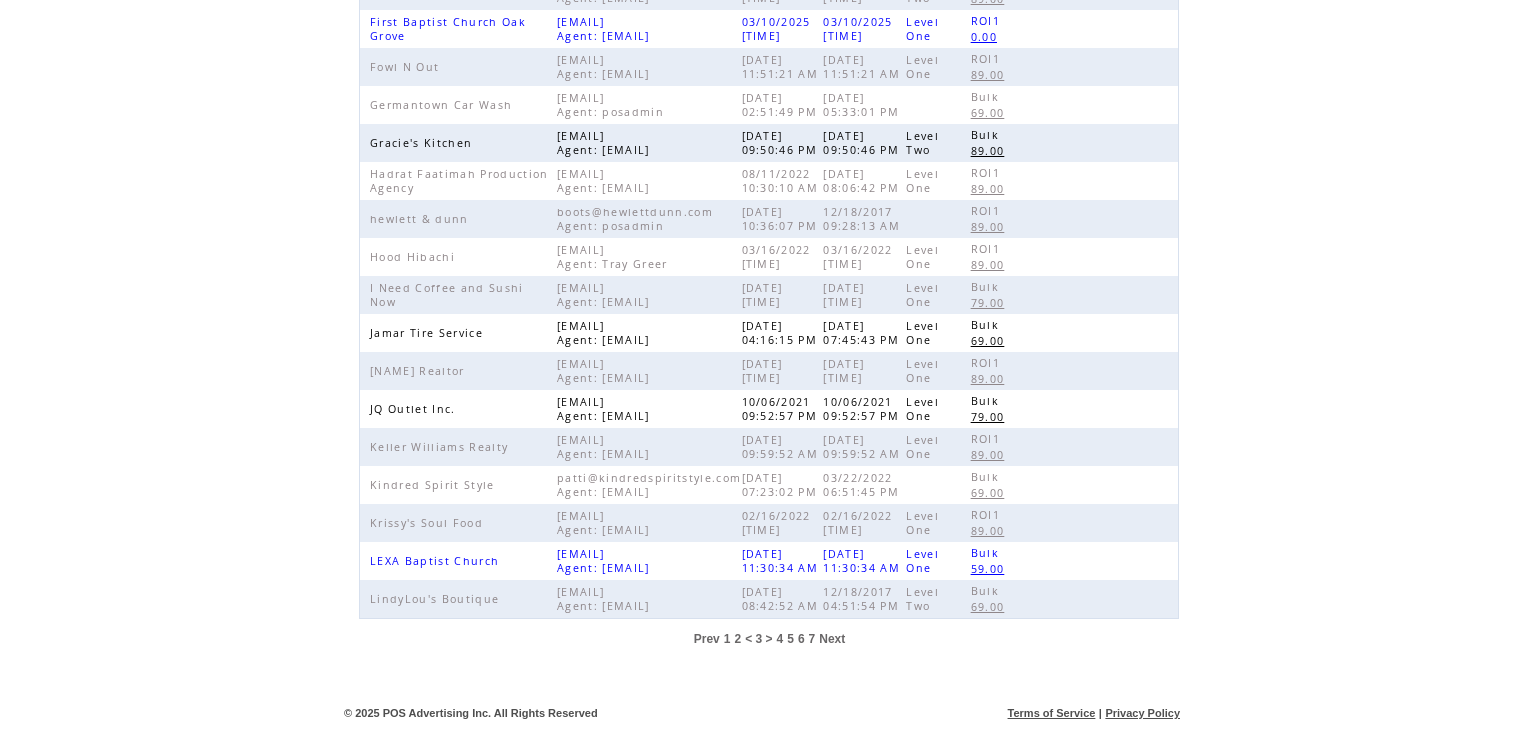 click on "4" at bounding box center (780, 639) 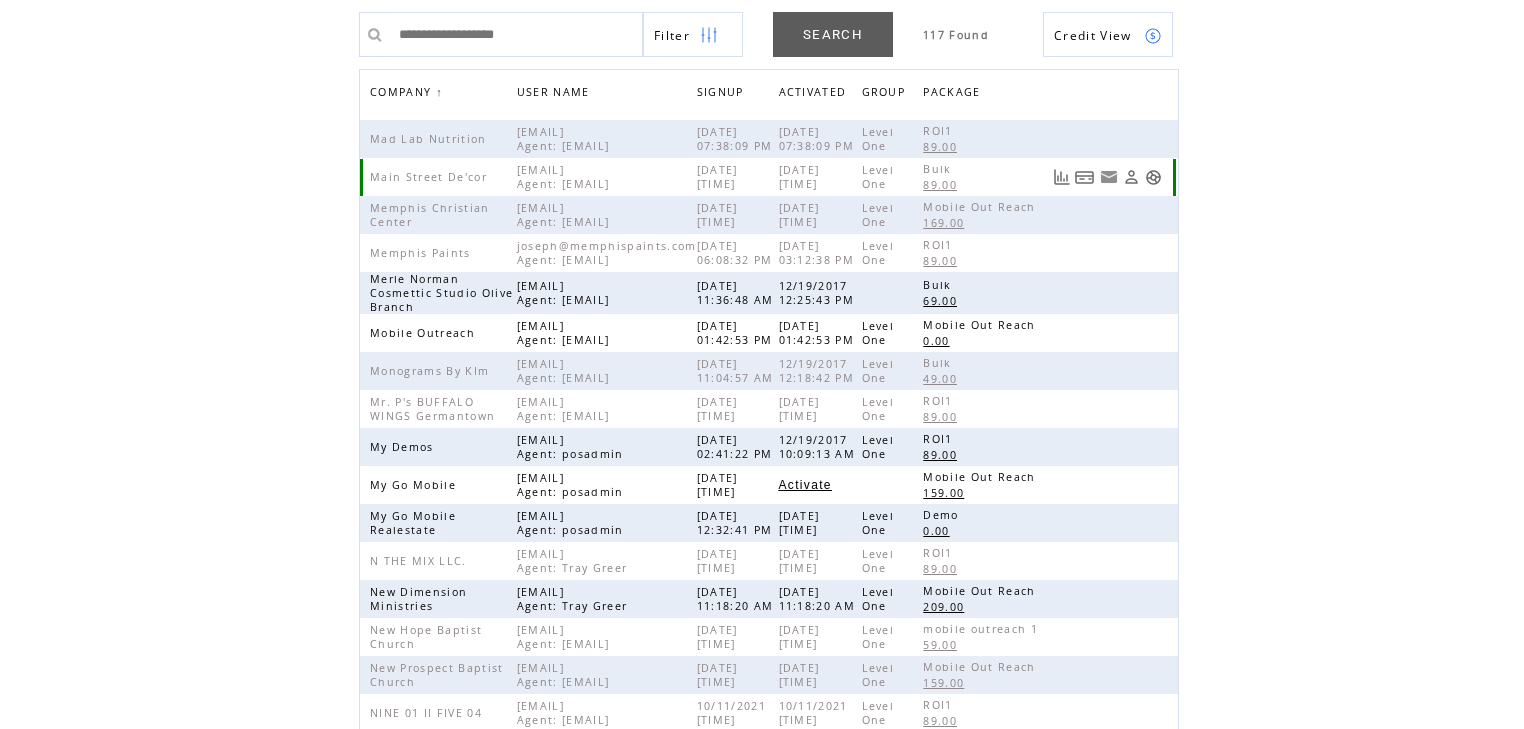 scroll, scrollTop: 68, scrollLeft: 0, axis: vertical 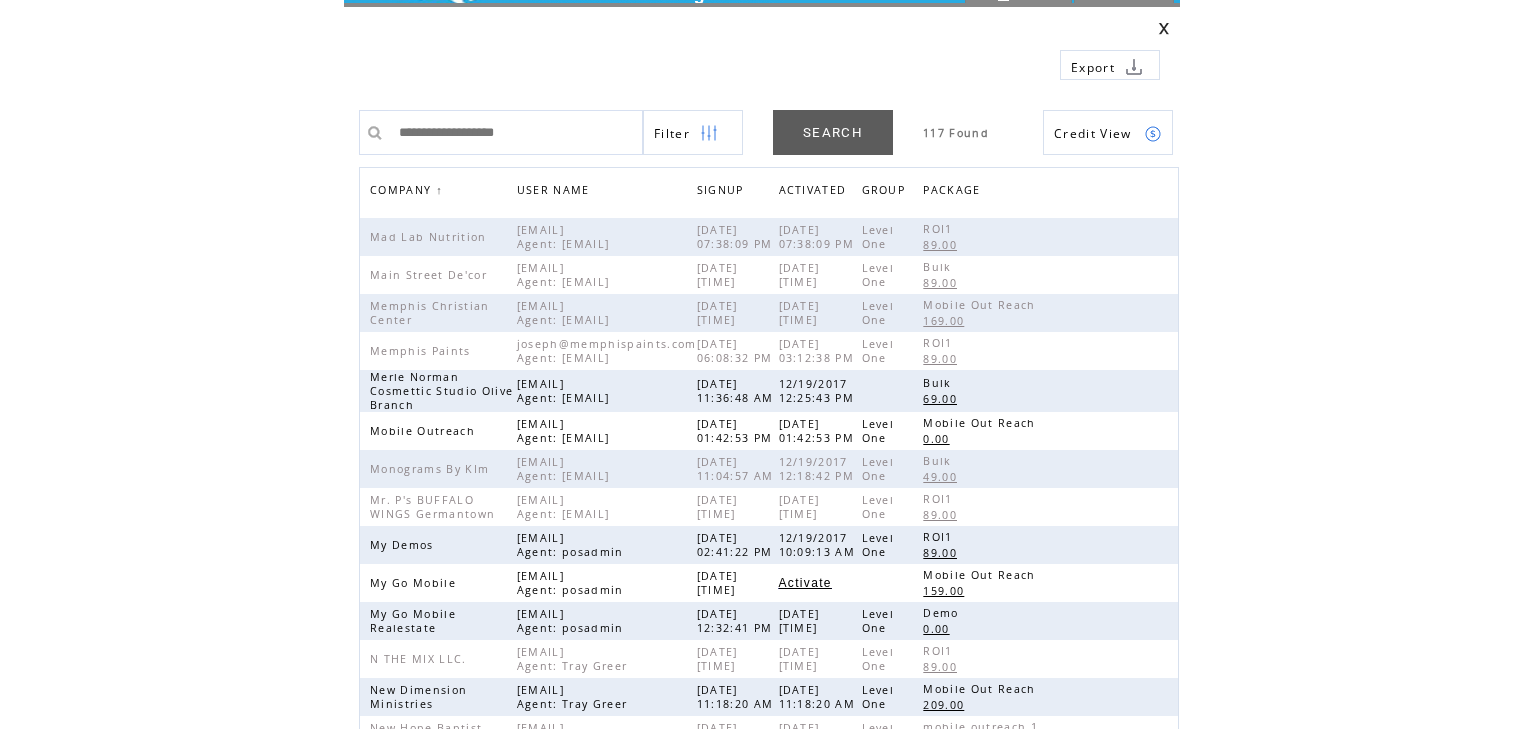 click at bounding box center [1164, 28] 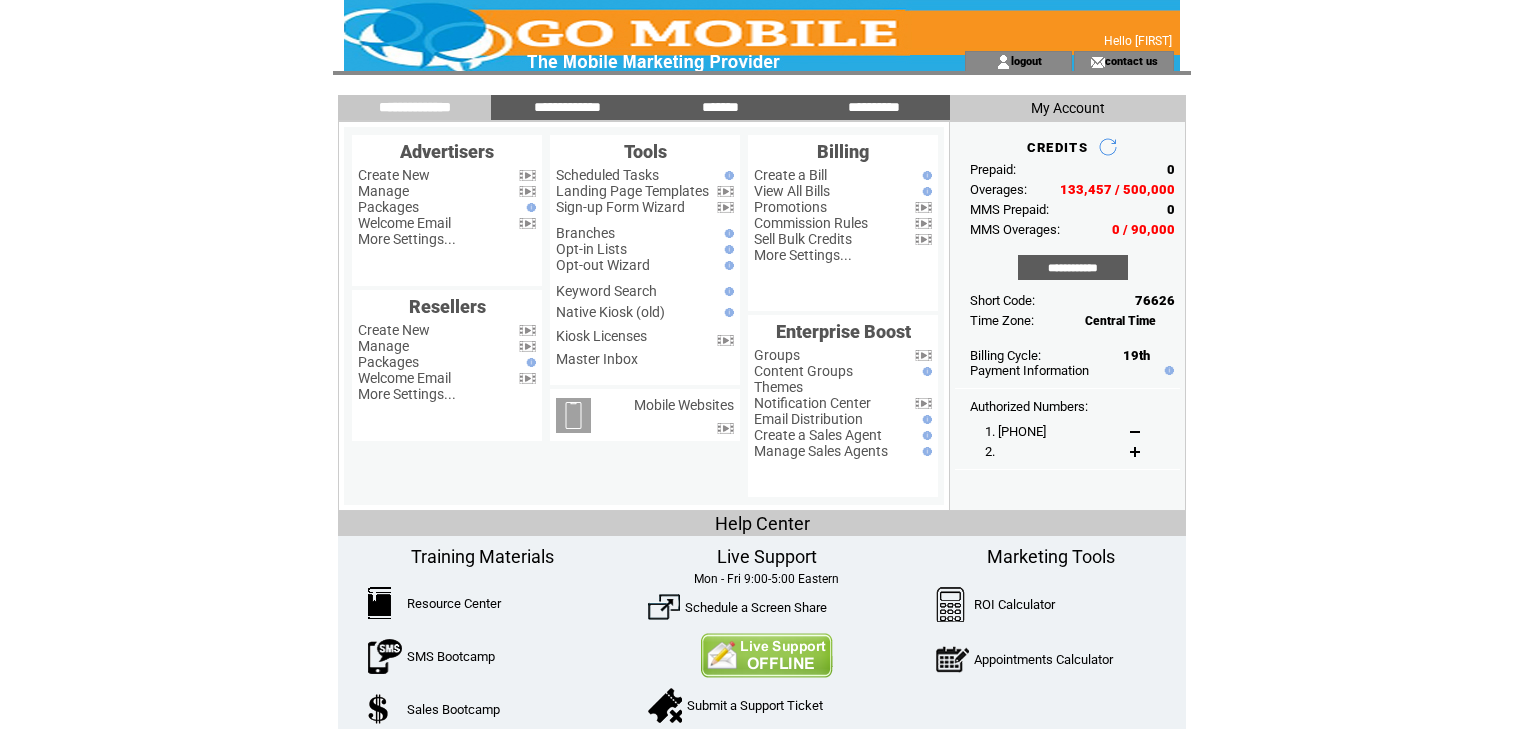 scroll, scrollTop: 0, scrollLeft: 0, axis: both 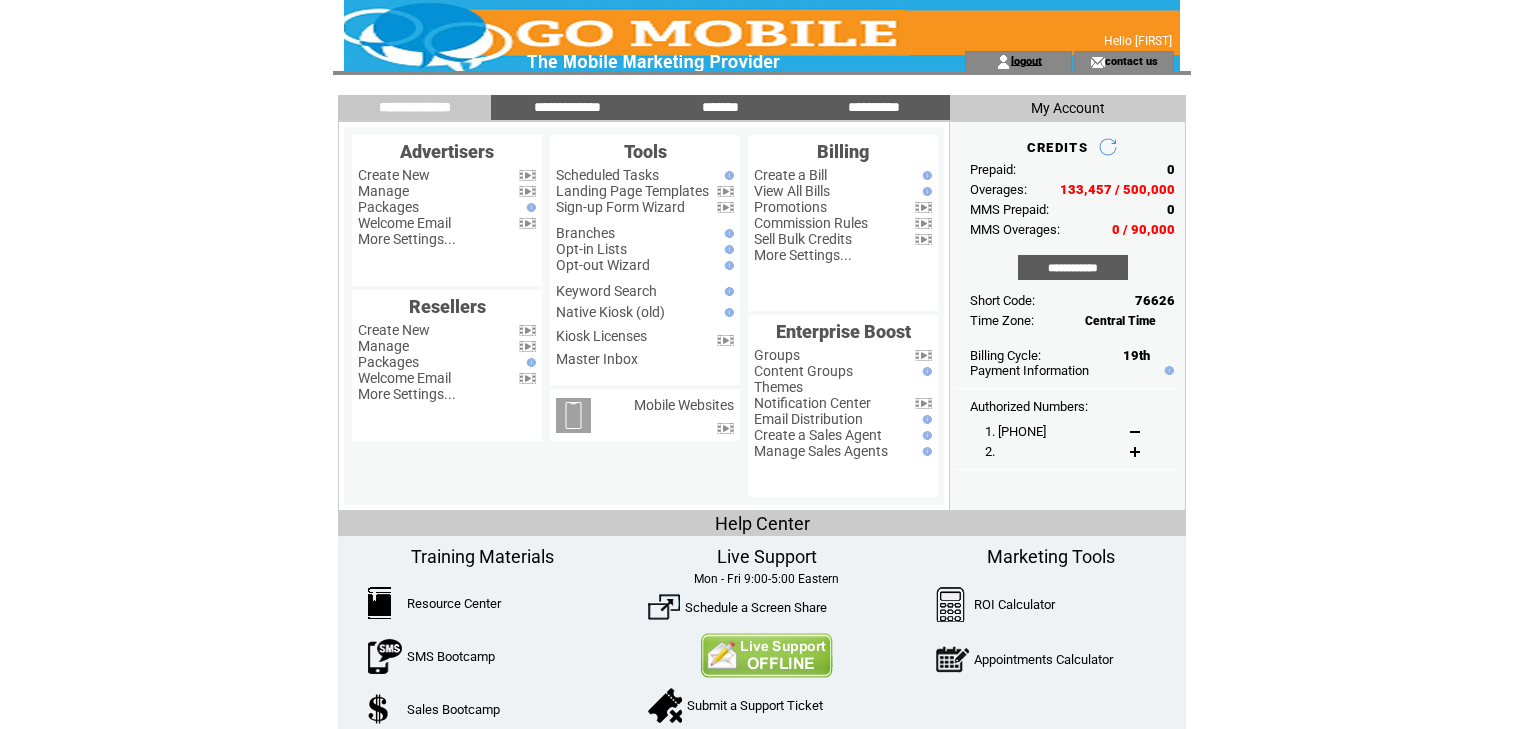 click on "logout" at bounding box center [1026, 60] 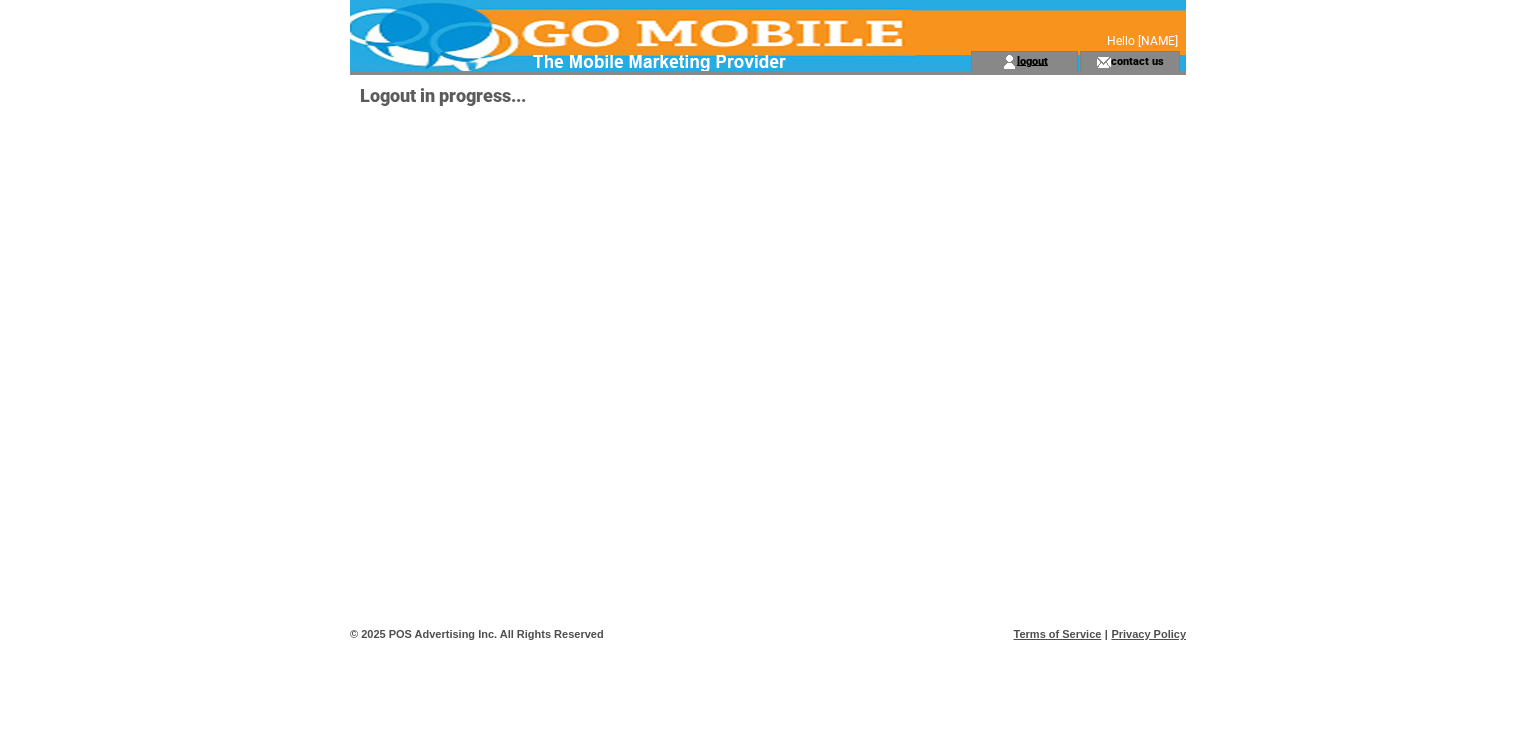 scroll, scrollTop: 0, scrollLeft: 0, axis: both 